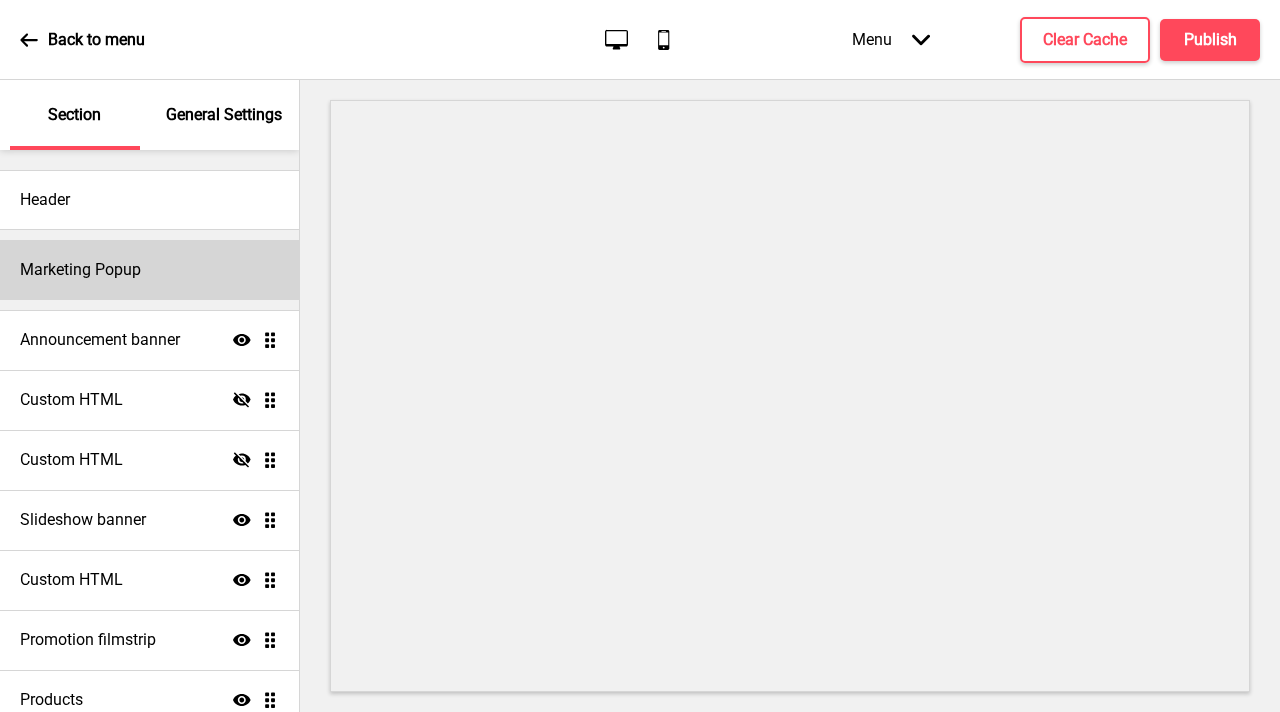 scroll, scrollTop: 0, scrollLeft: 0, axis: both 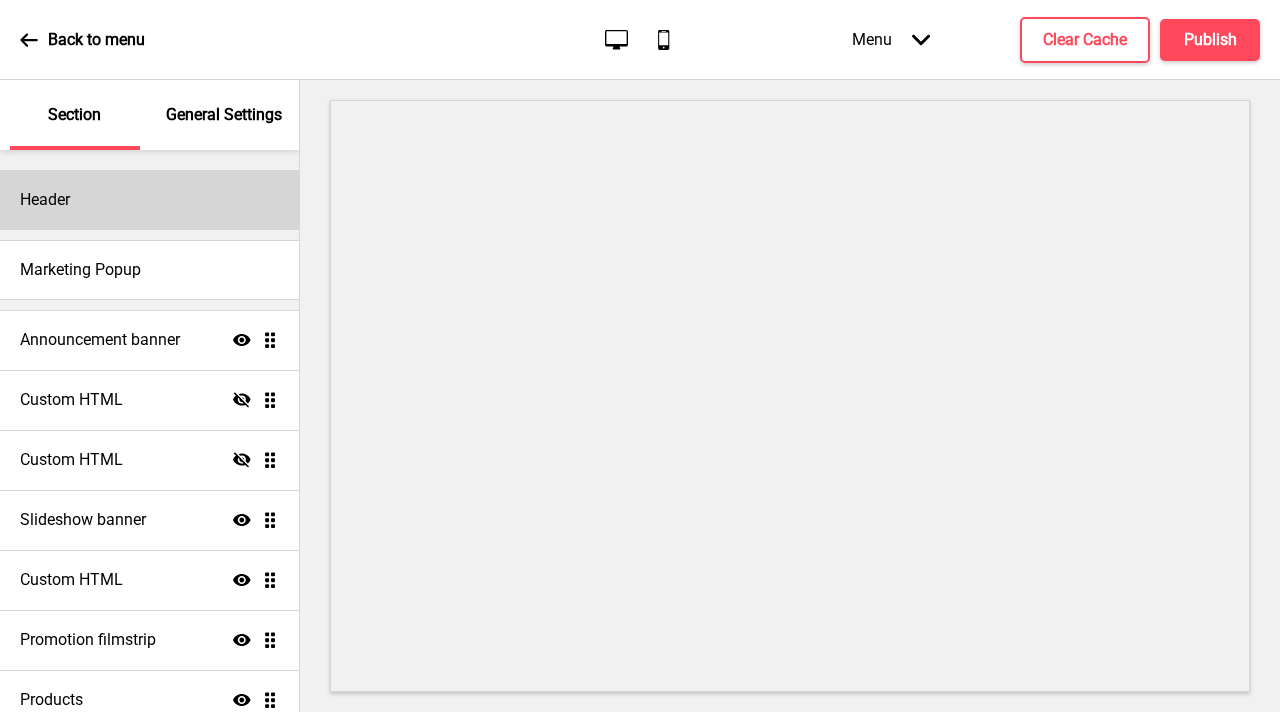 click on "Header" at bounding box center (149, 200) 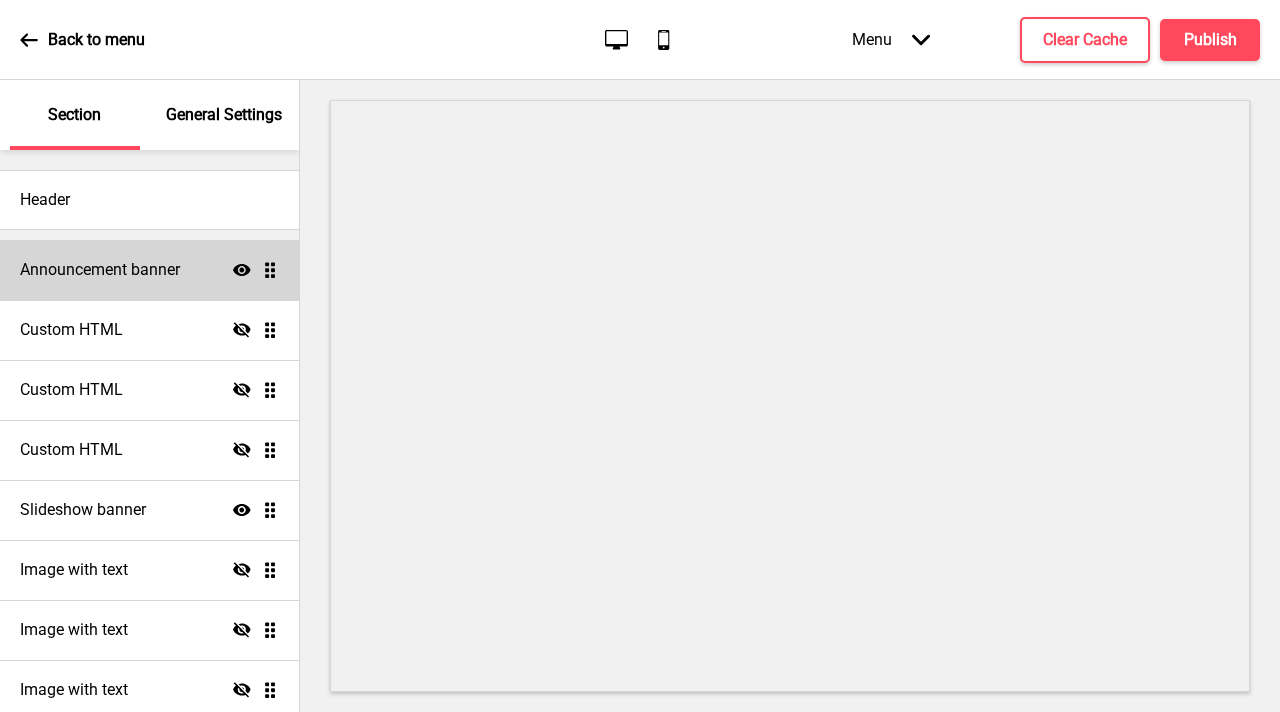 scroll, scrollTop: 0, scrollLeft: 0, axis: both 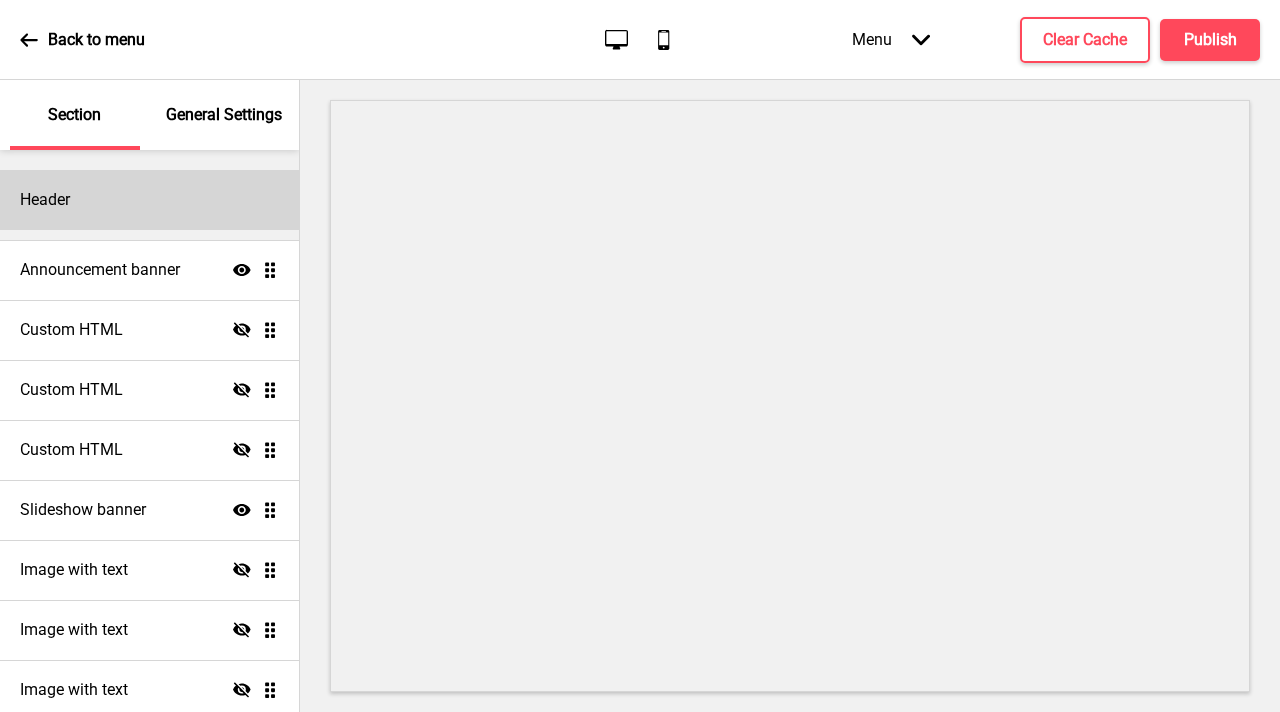 click on "Header" at bounding box center (149, 200) 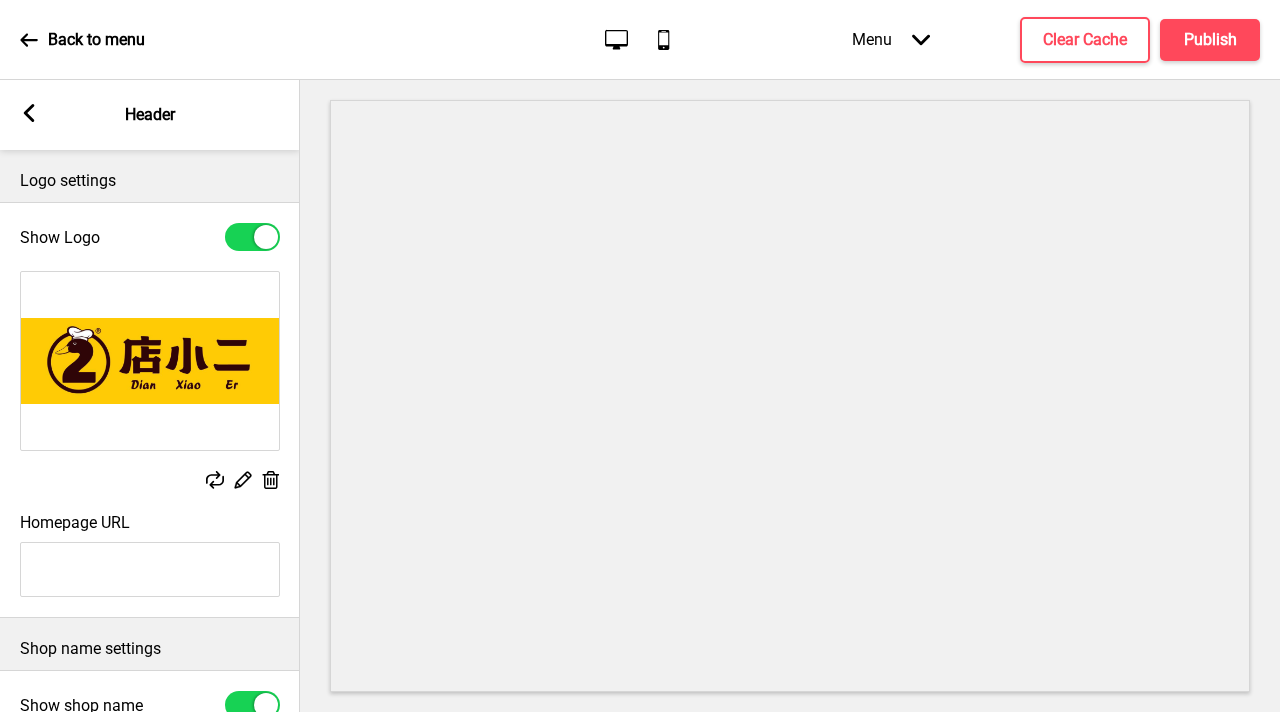 click at bounding box center (150, 361) 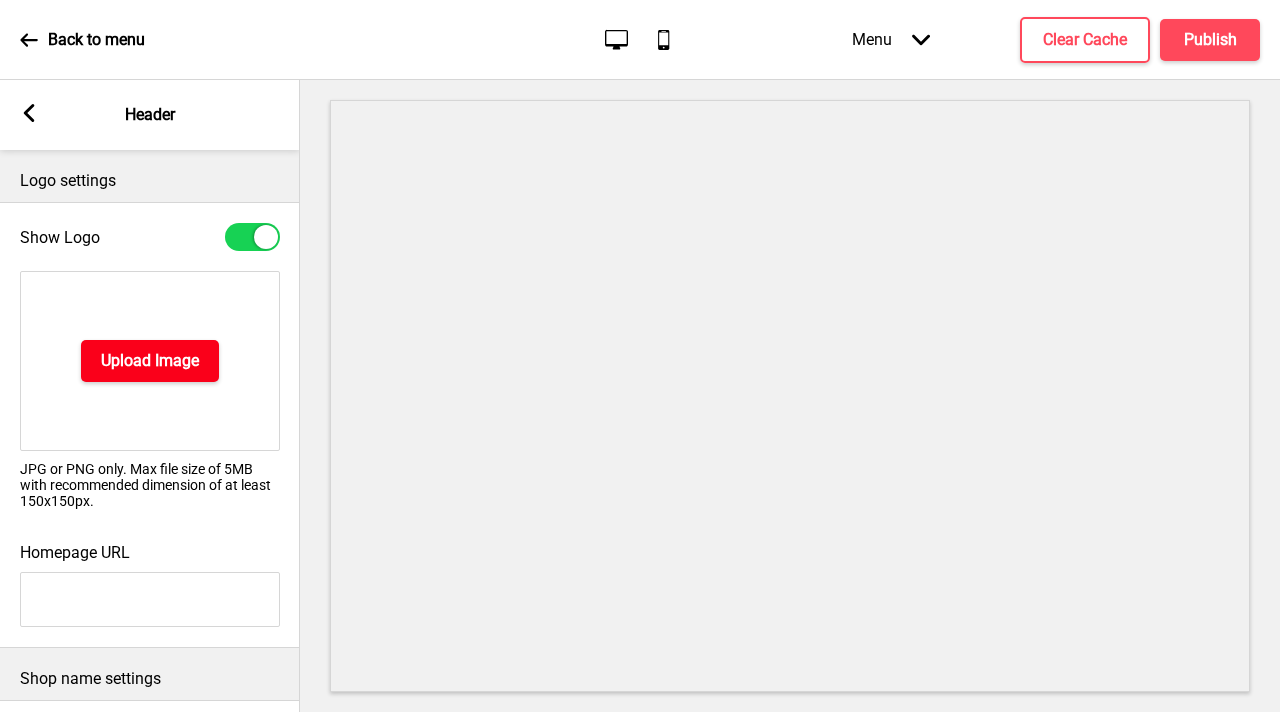 click on "Upload Image" at bounding box center [150, 361] 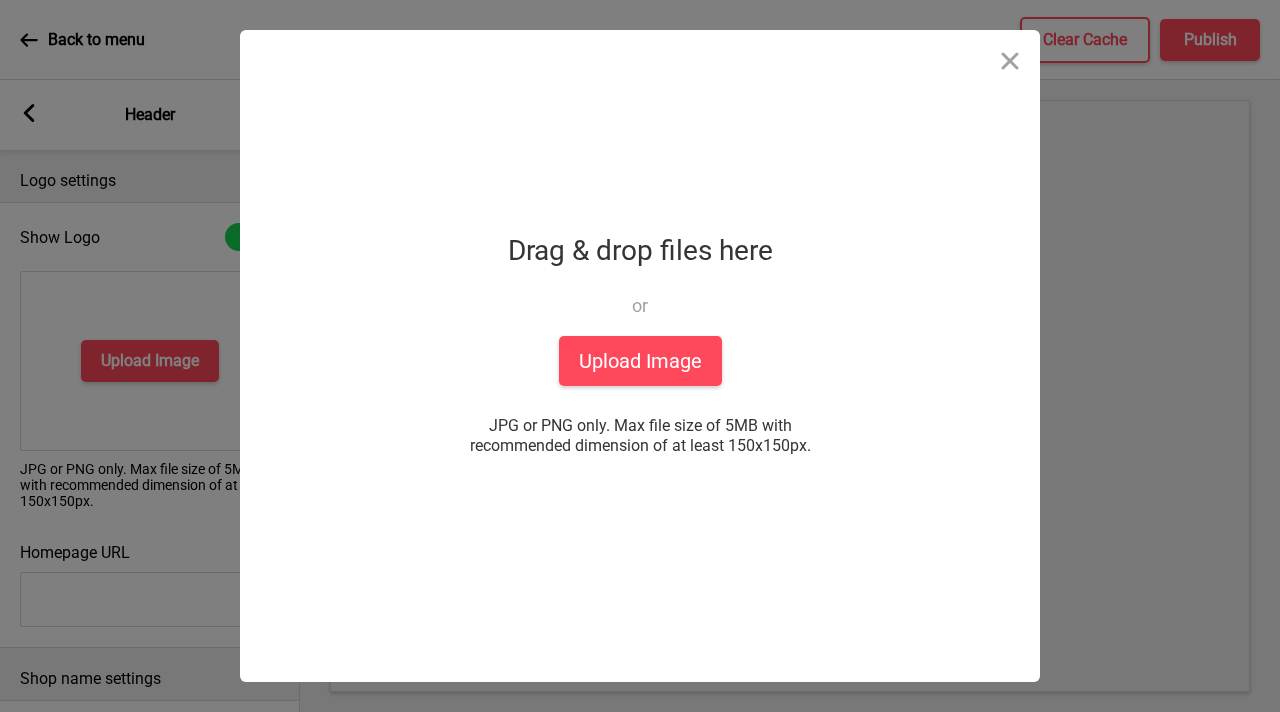 click on "Drag & drop files here or Upload files from your computer" at bounding box center (640, 281) 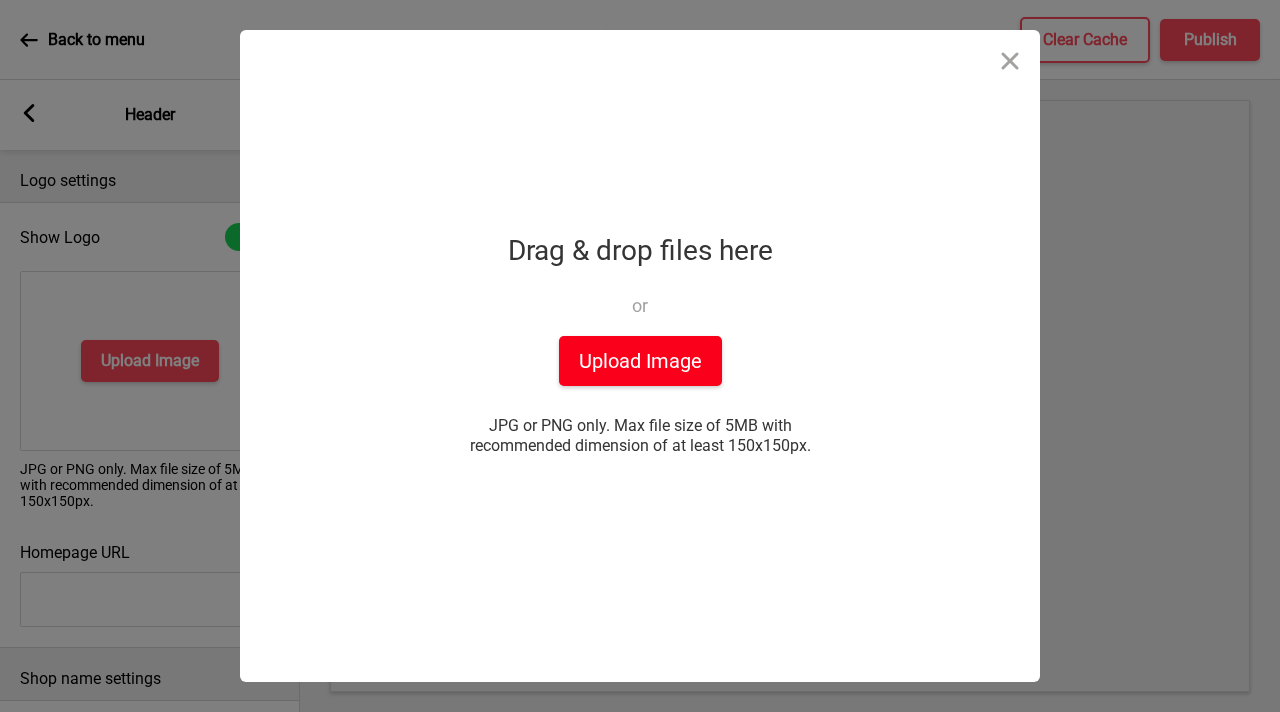 click on "Upload Image" at bounding box center (640, 361) 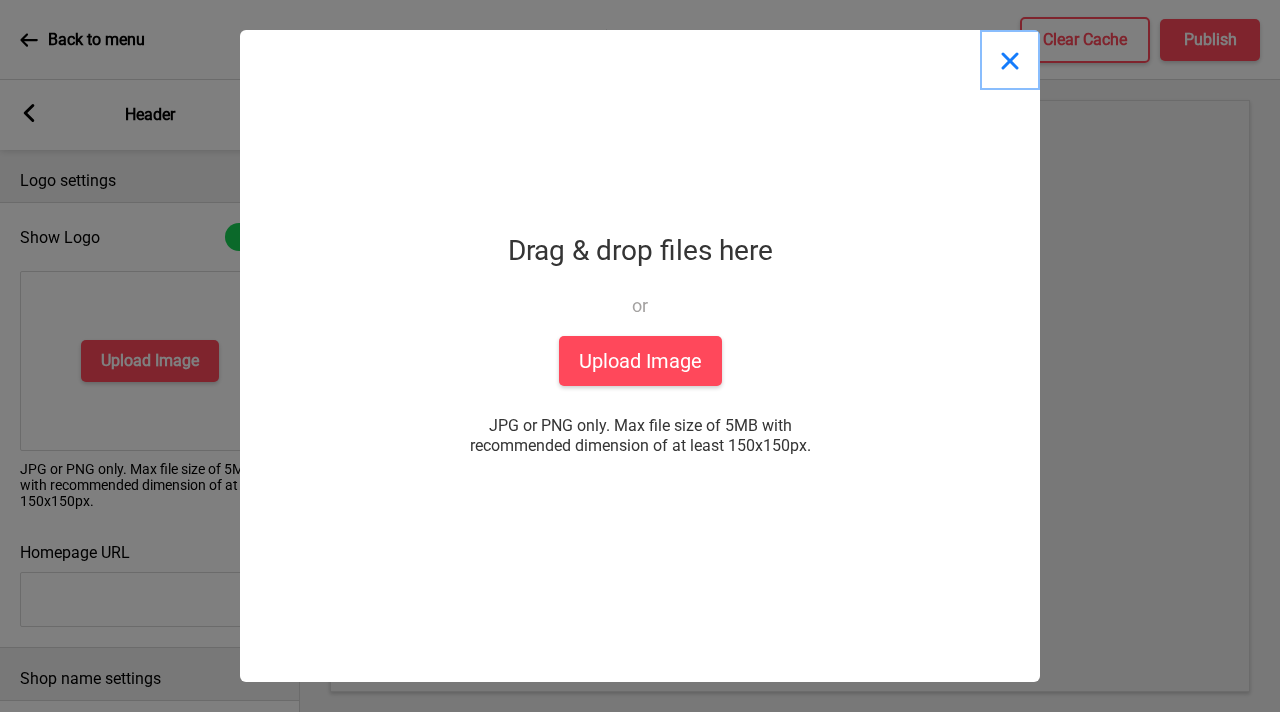 click at bounding box center [1010, 60] 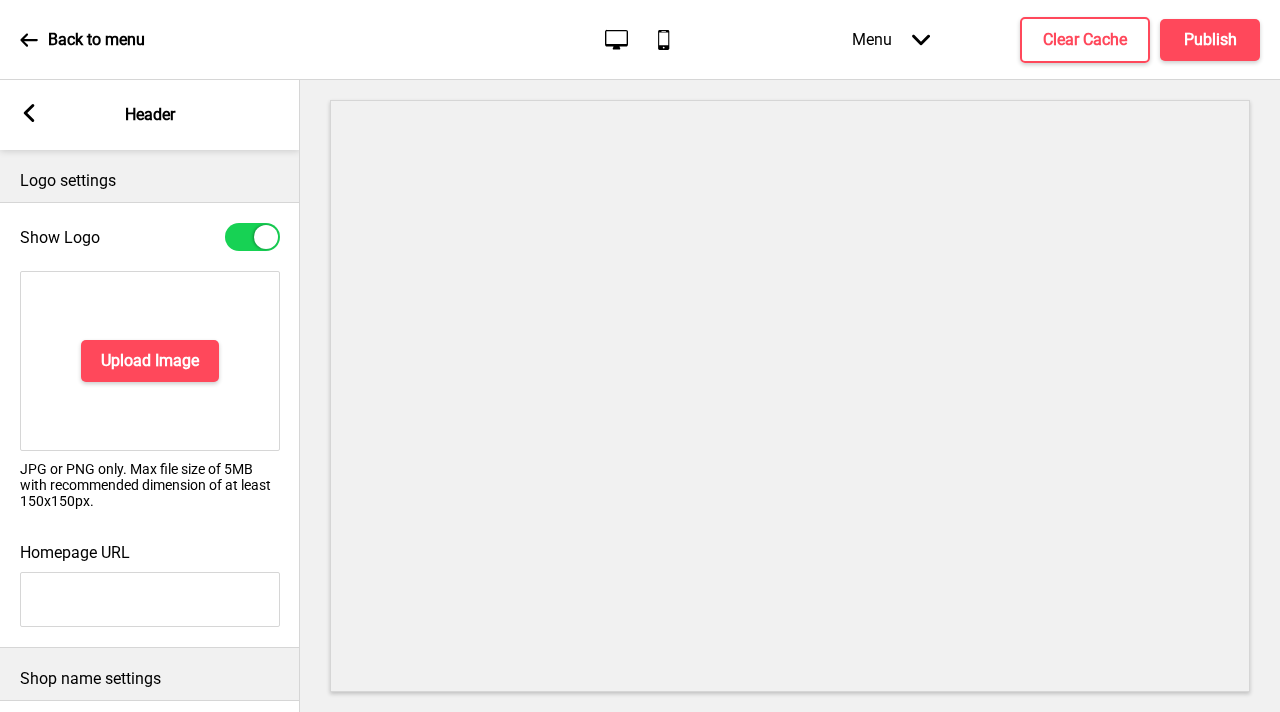 click on "Back to menu" at bounding box center [96, 40] 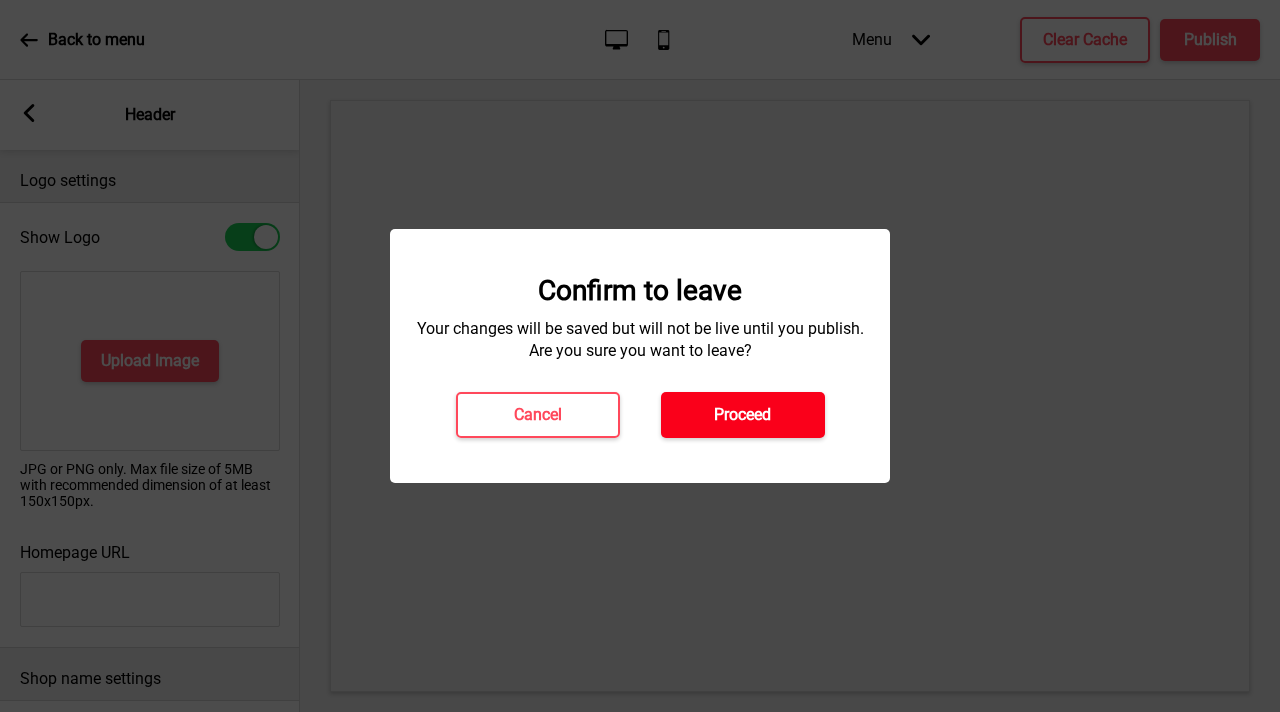click on "Proceed" at bounding box center (743, 415) 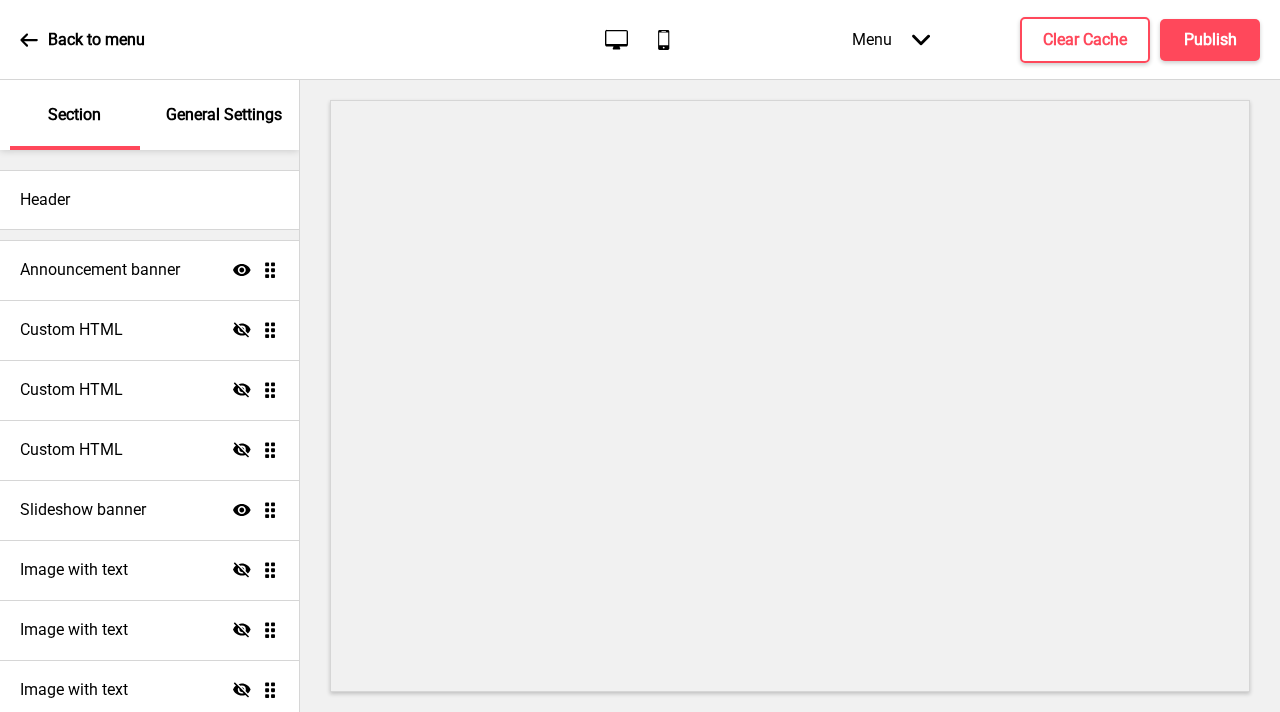 scroll, scrollTop: 0, scrollLeft: 0, axis: both 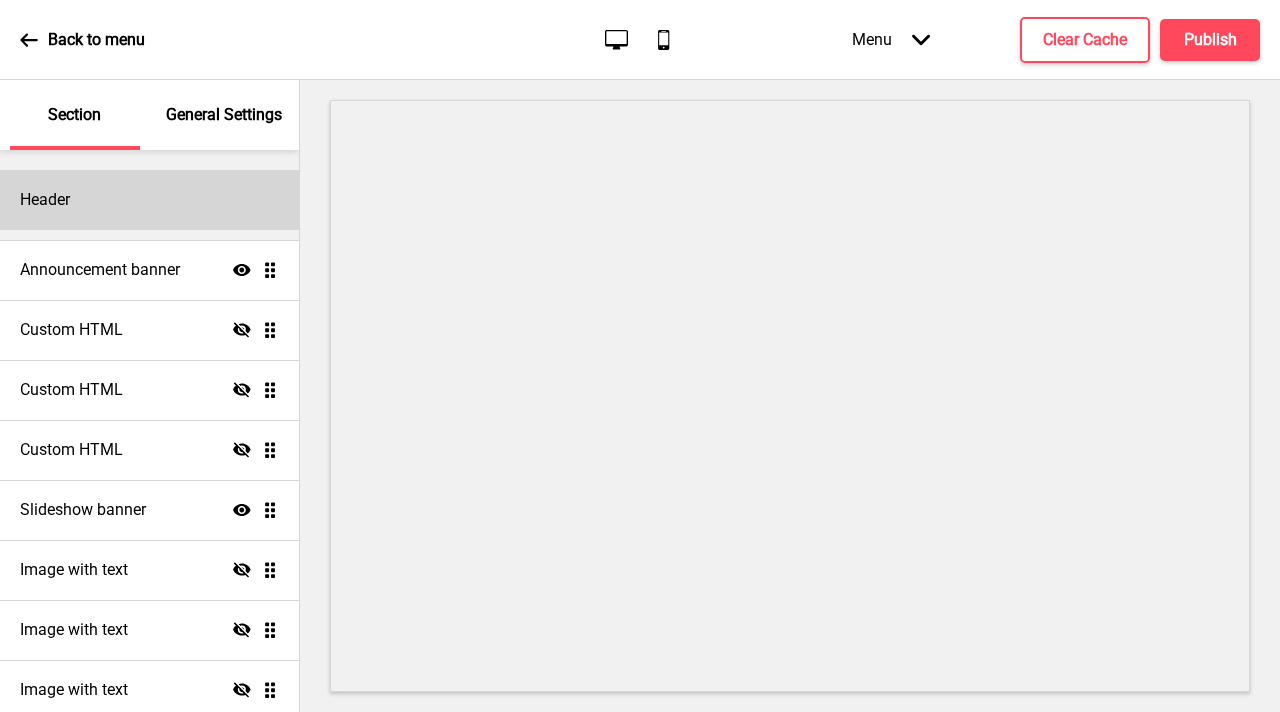 click on "Header" at bounding box center (149, 200) 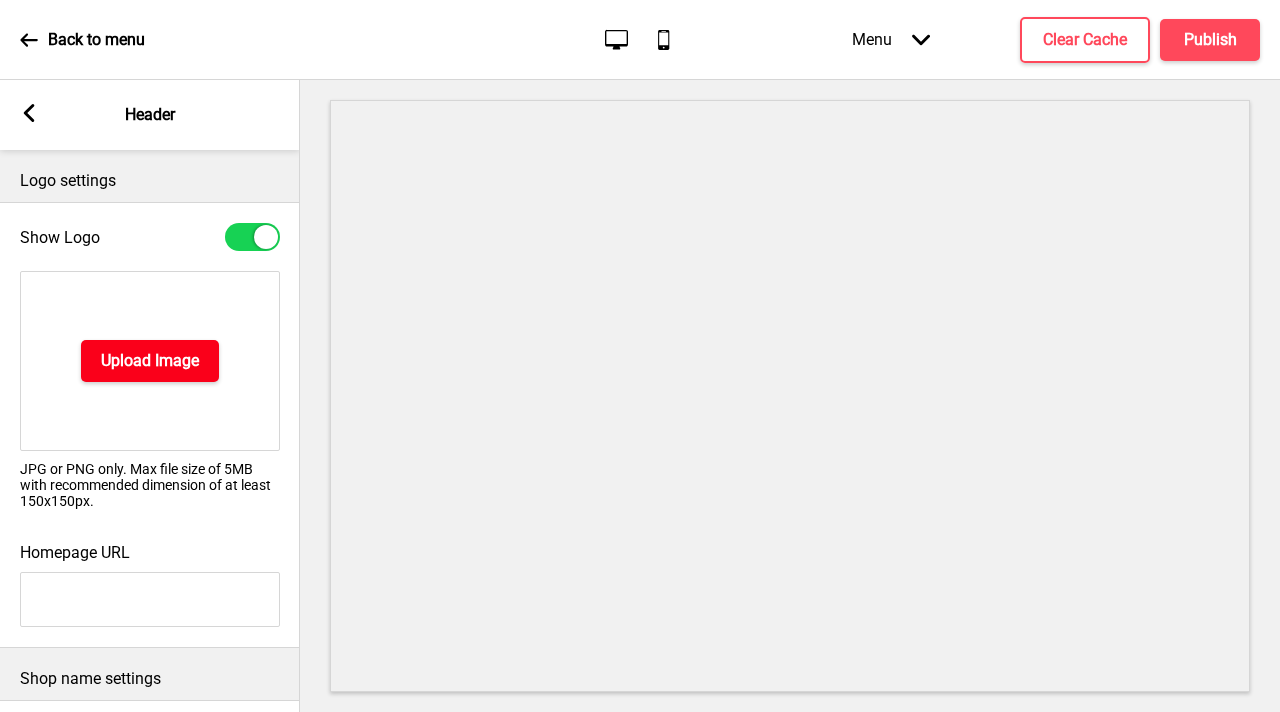 click on "Upload Image" at bounding box center (150, 361) 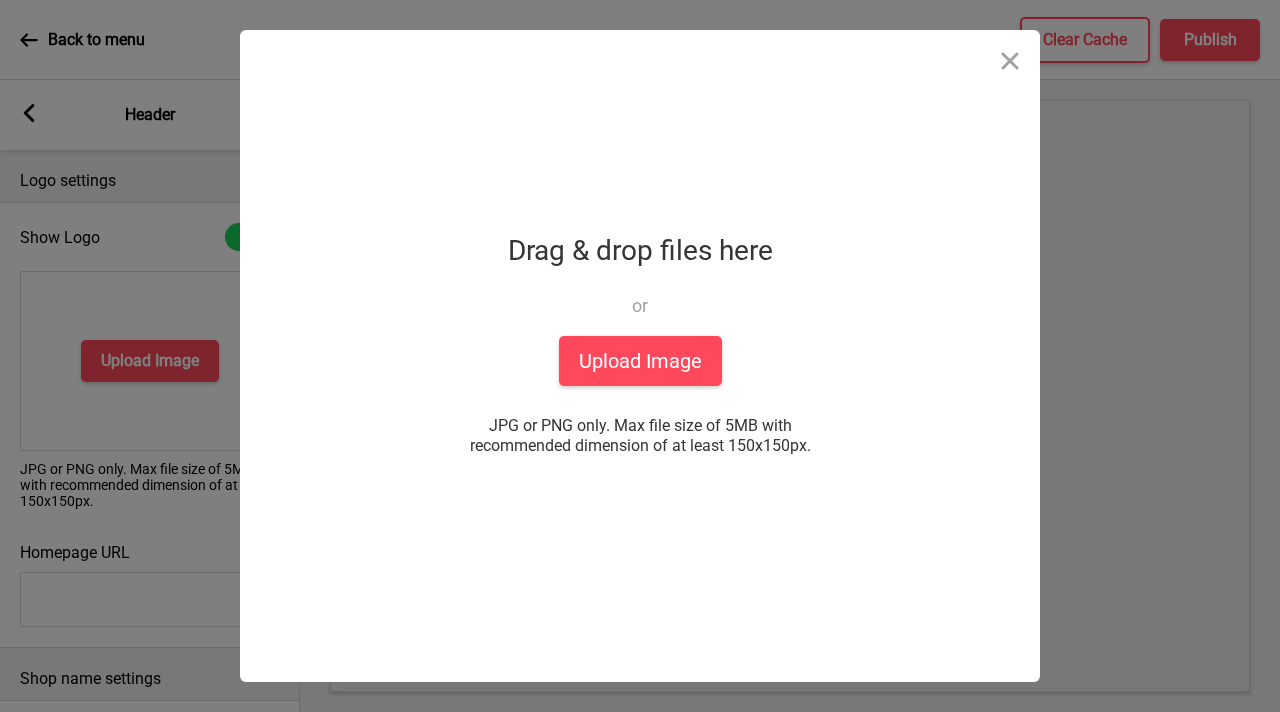 click on "Drop a file here Drag & drop files here or Upload files from your computer Upload Image
JPG or PNG only. Max file size of 5MB with recommended dimension of at least 150x150px.
or choose from" at bounding box center (640, 356) 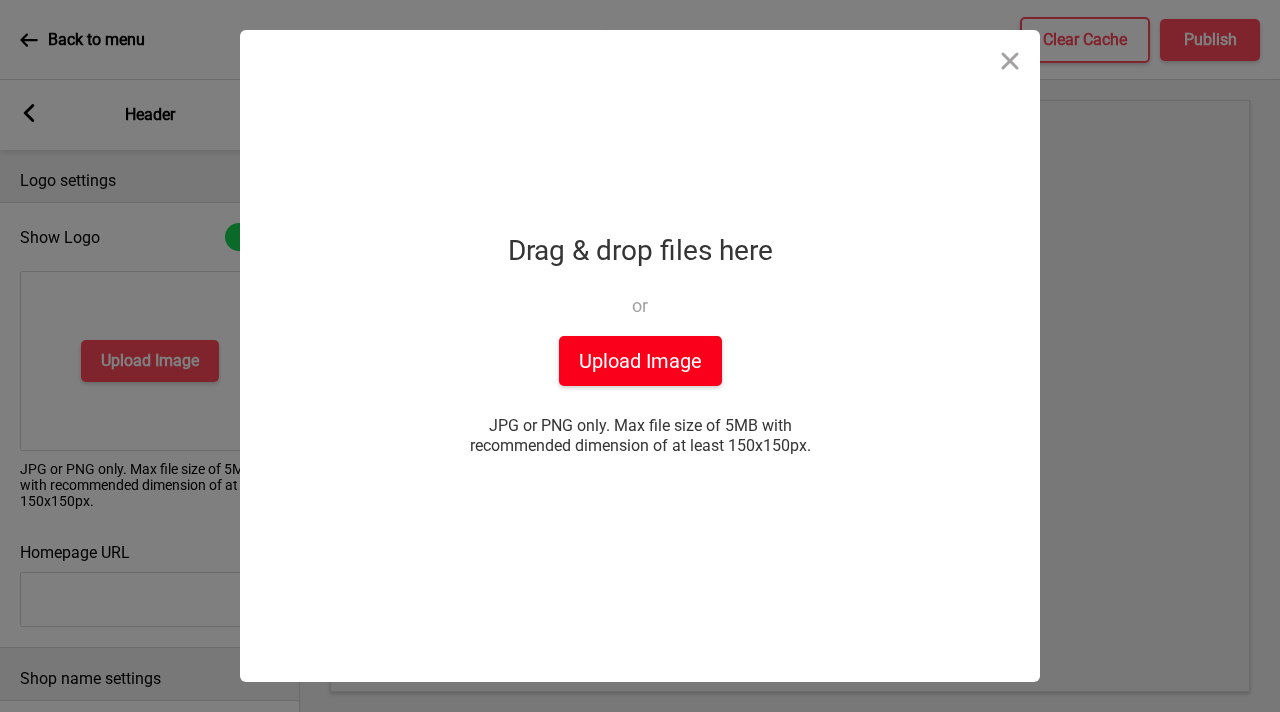 click on "Upload Image" at bounding box center (640, 361) 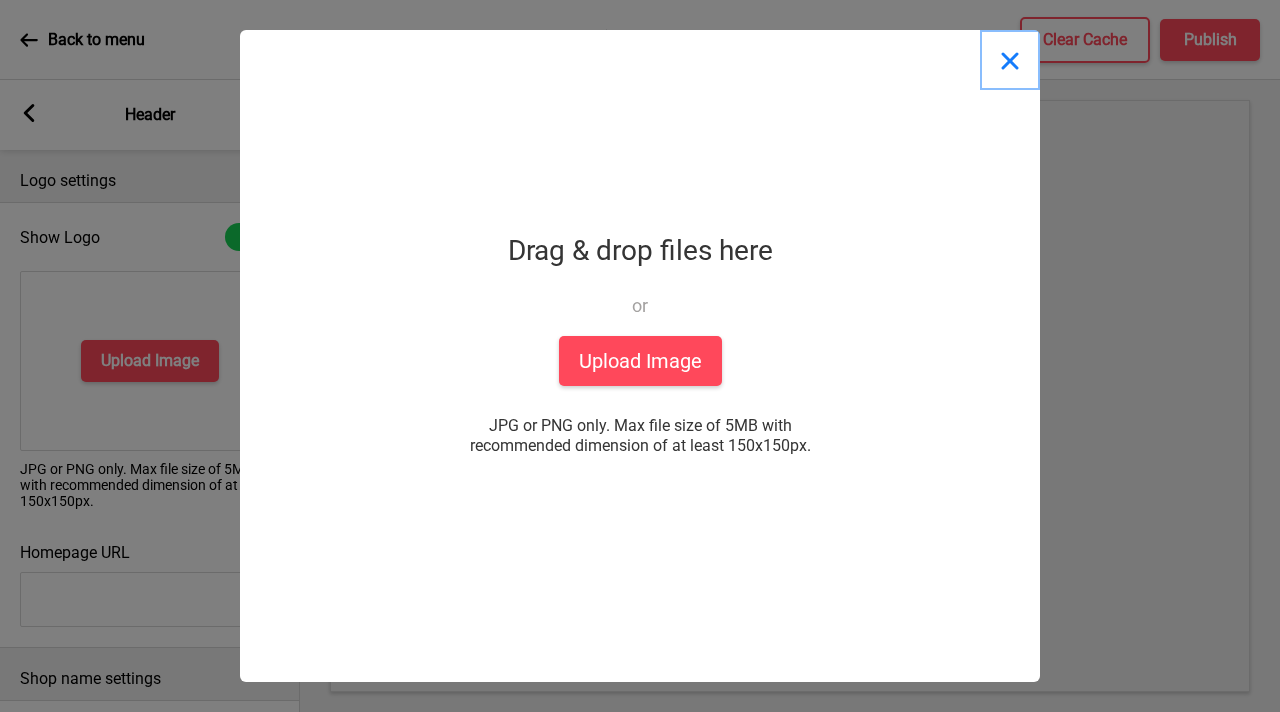 click at bounding box center [1010, 60] 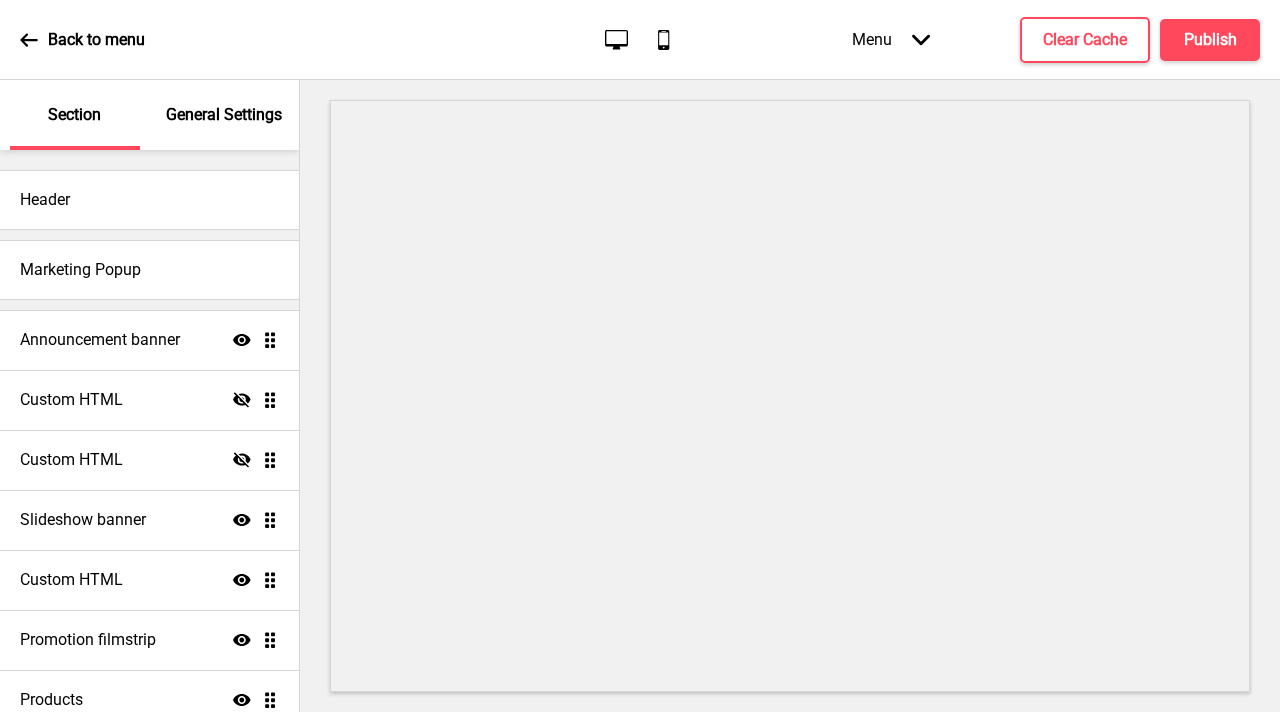 scroll, scrollTop: 0, scrollLeft: 0, axis: both 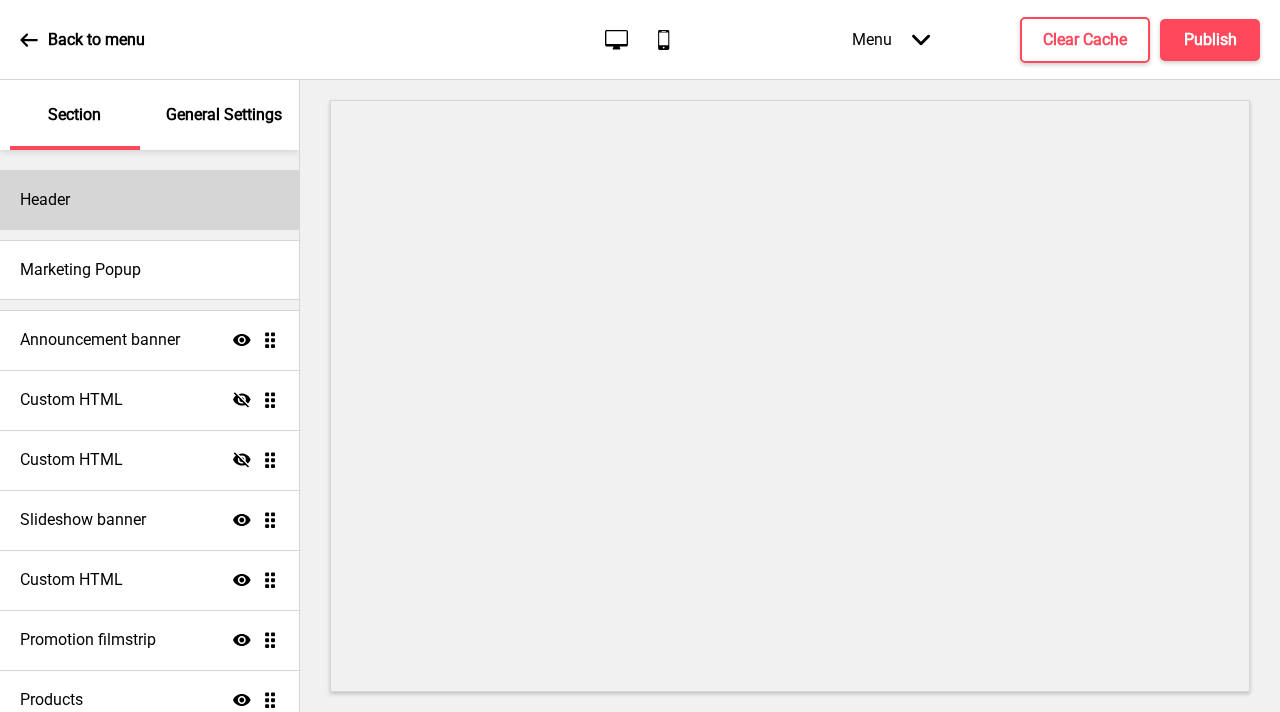 click on "Header" at bounding box center (149, 200) 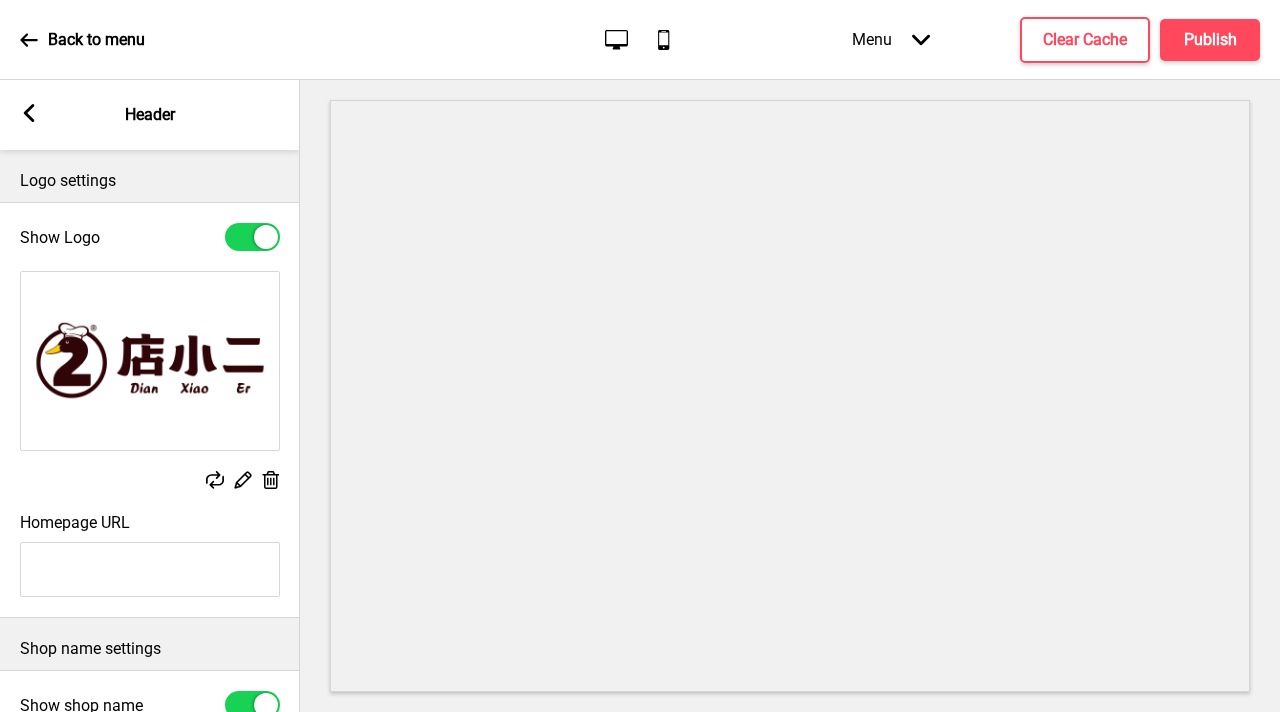 click 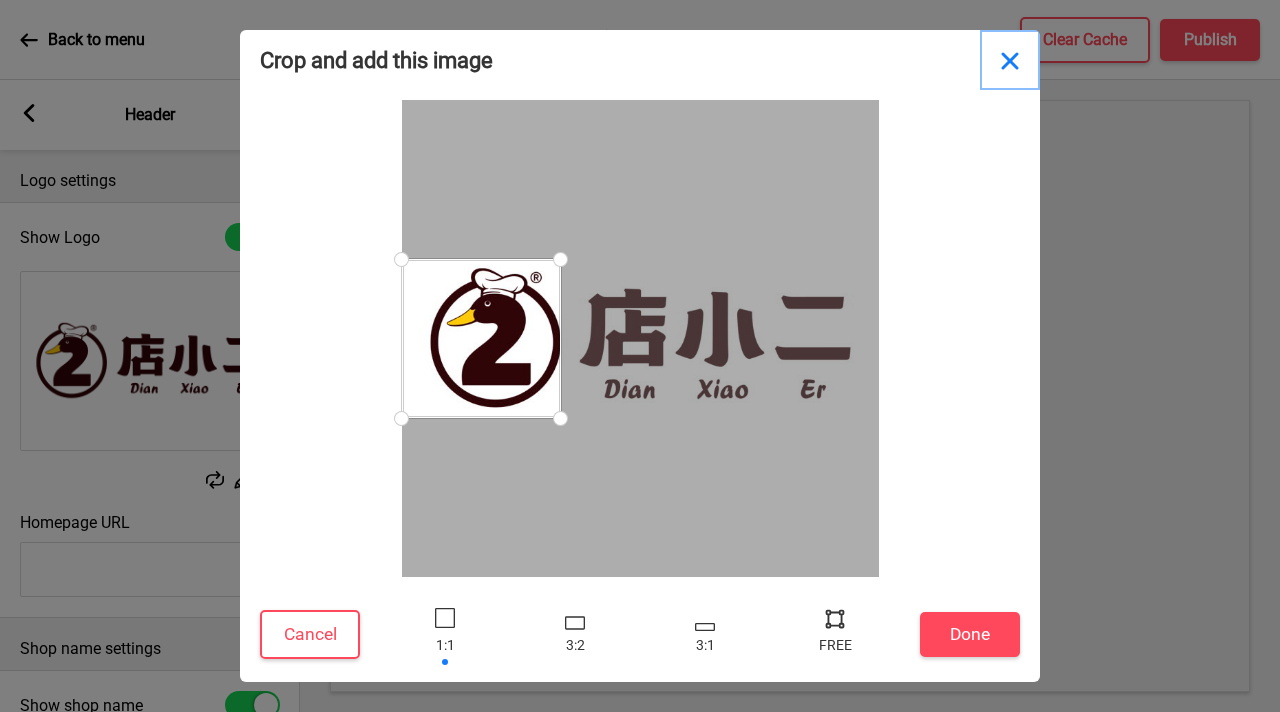 click at bounding box center [1010, 60] 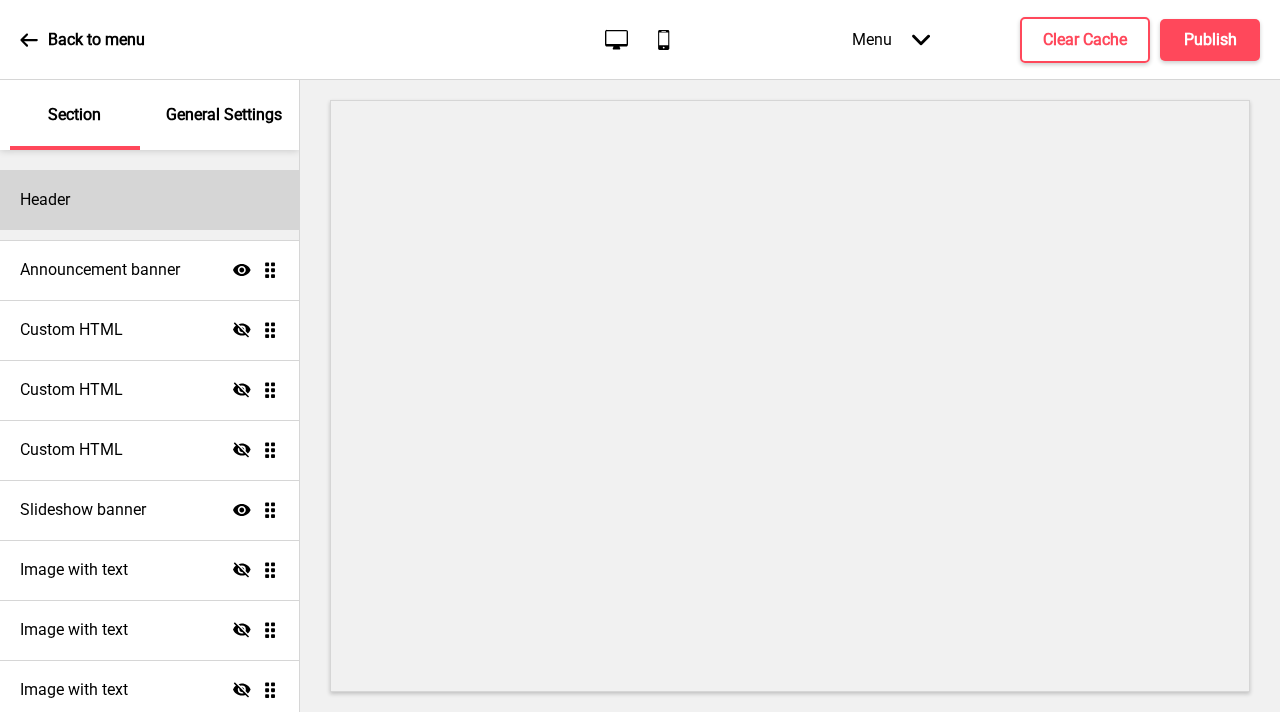 scroll, scrollTop: 0, scrollLeft: 0, axis: both 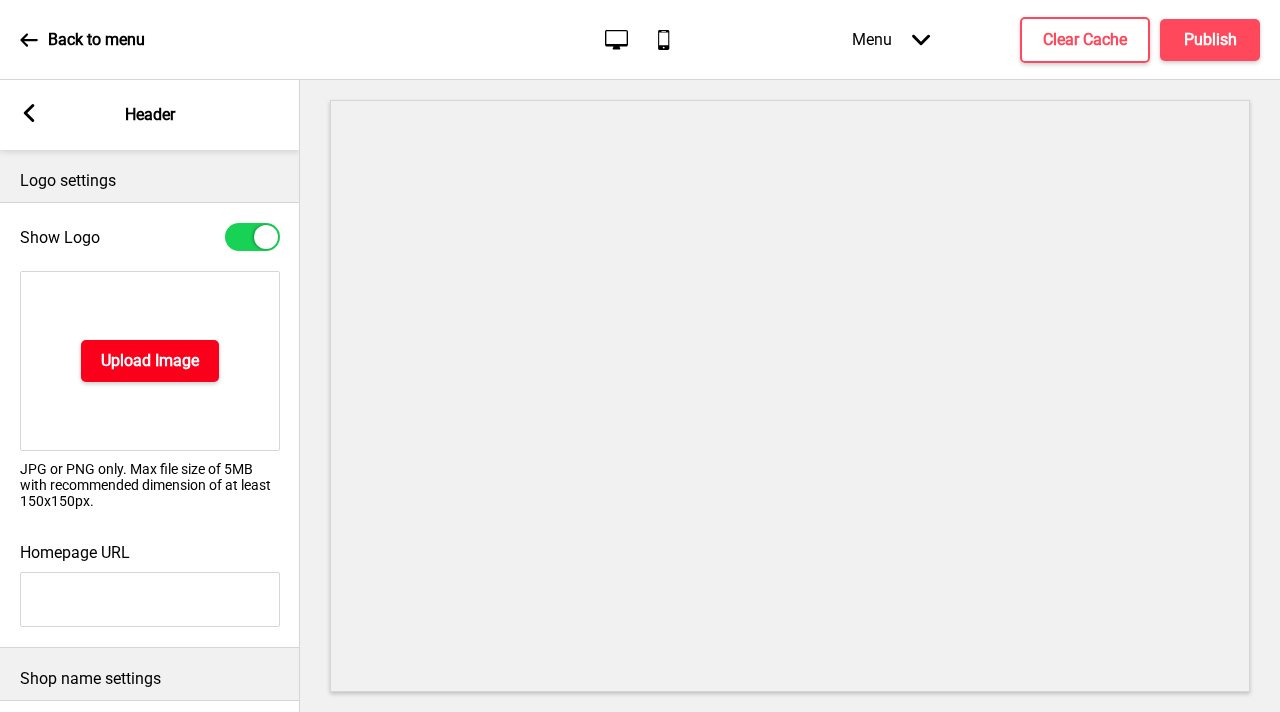 click on "Upload Image" at bounding box center [150, 361] 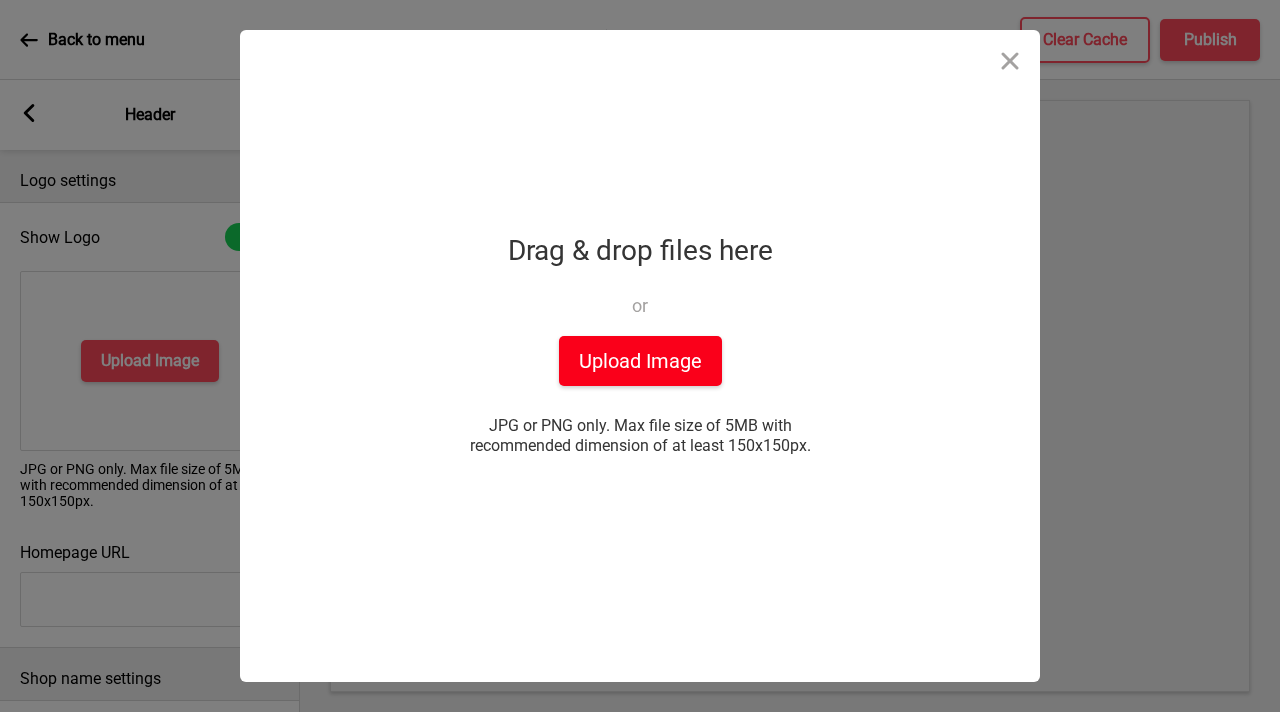 click on "Upload Image" at bounding box center (640, 361) 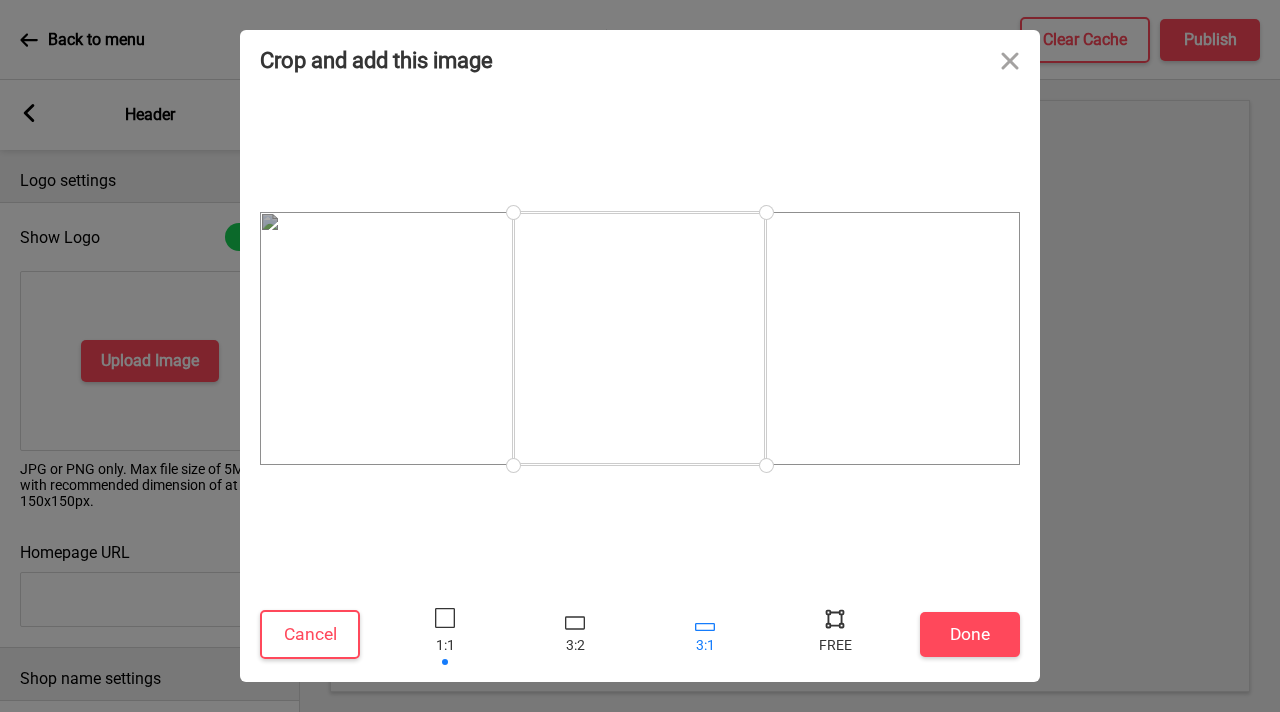 click at bounding box center (705, 634) 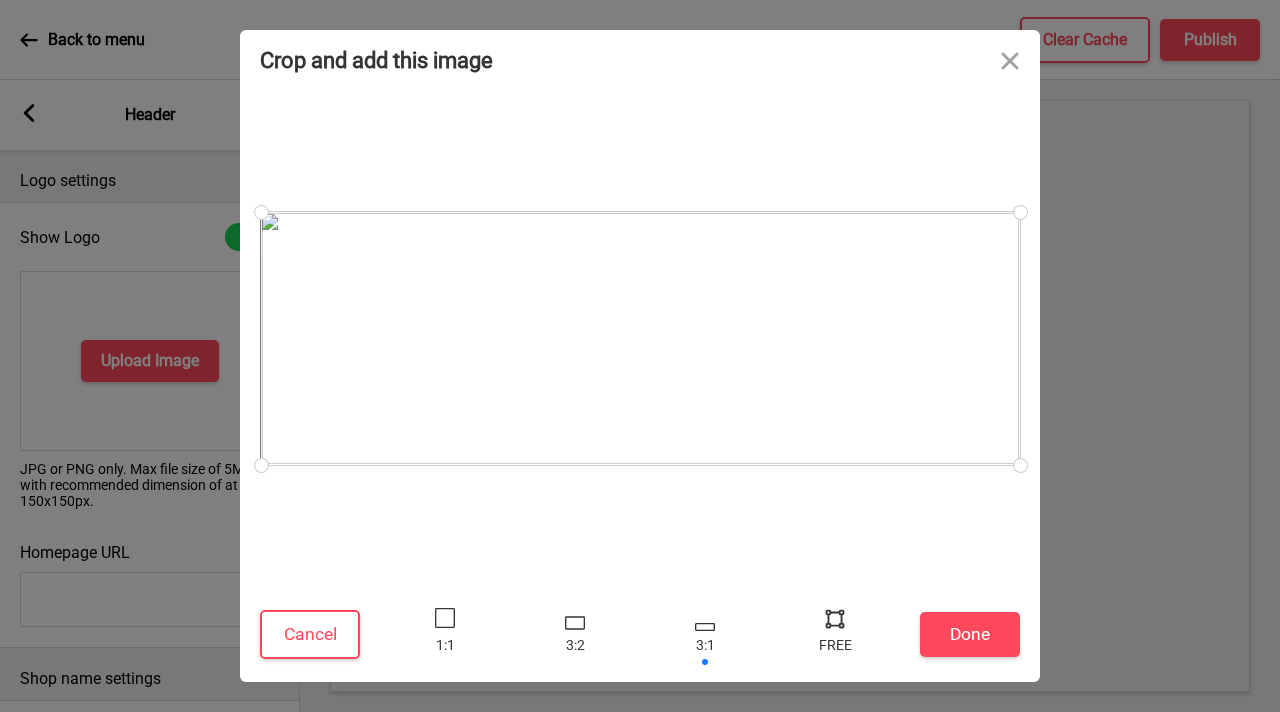 drag, startPoint x: 489, startPoint y: 443, endPoint x: 370, endPoint y: 539, distance: 152.89539 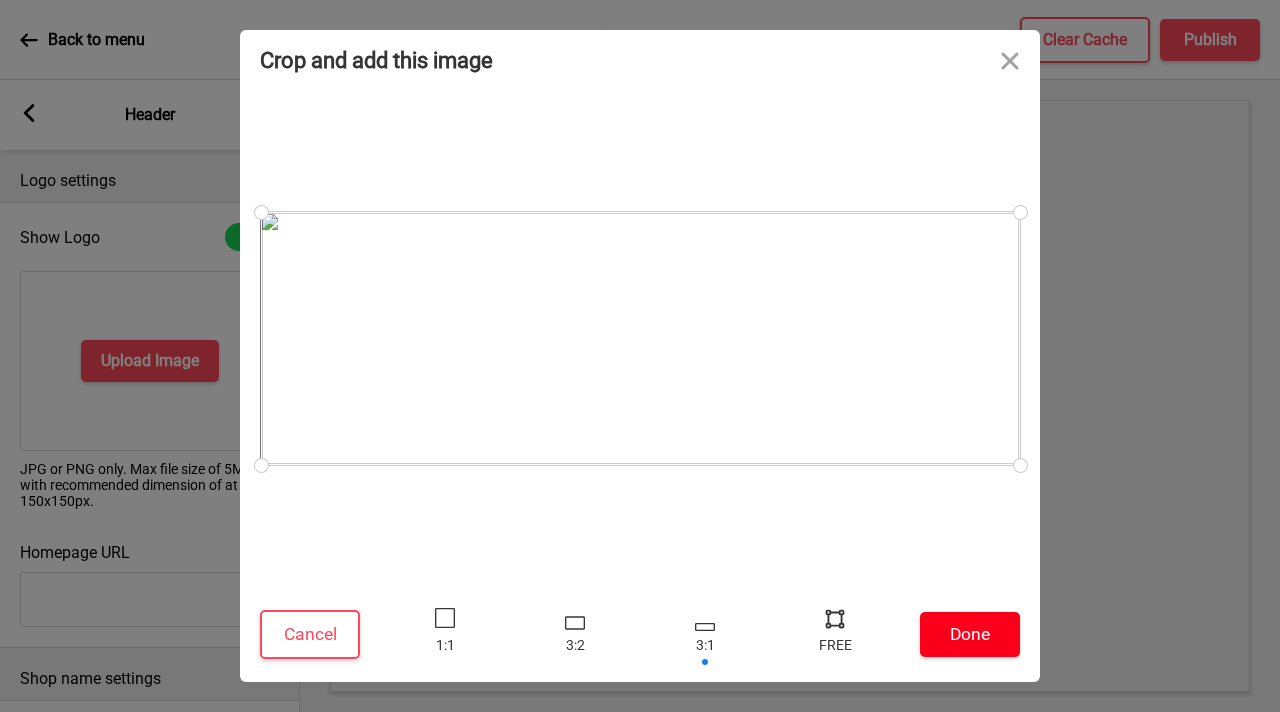 click on "Done" at bounding box center [970, 634] 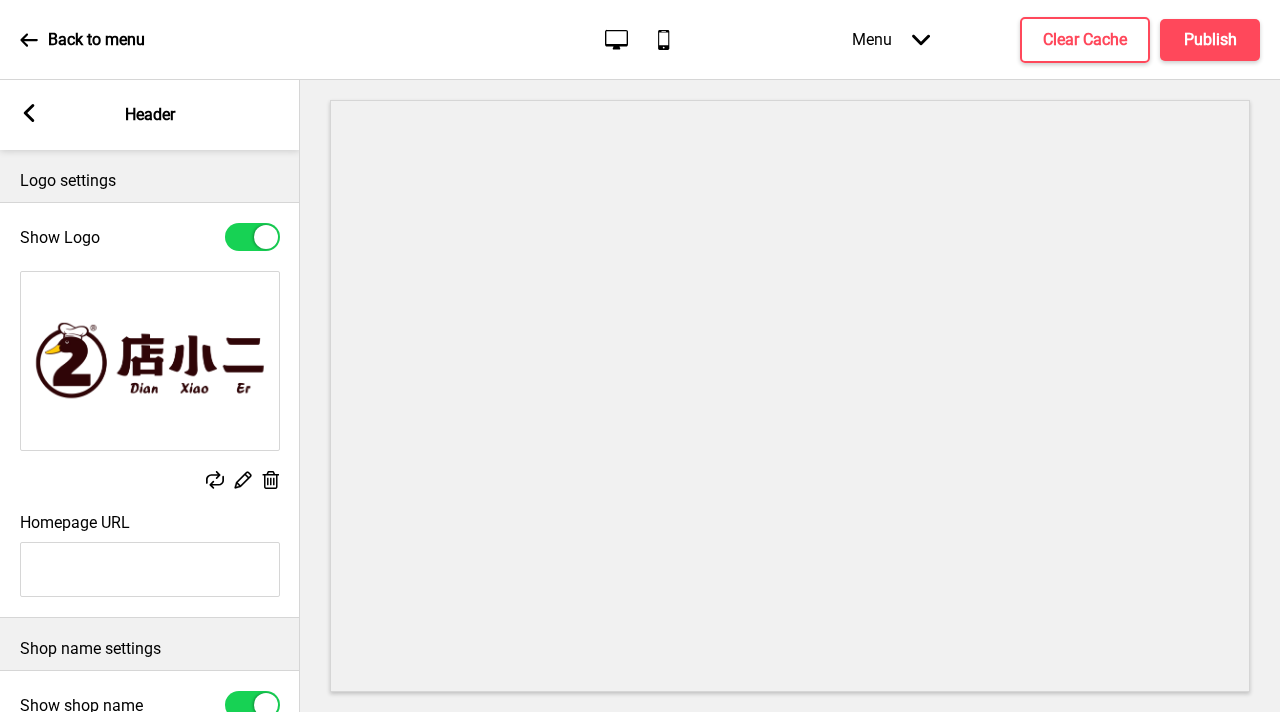 click on "Back to menu" at bounding box center [96, 40] 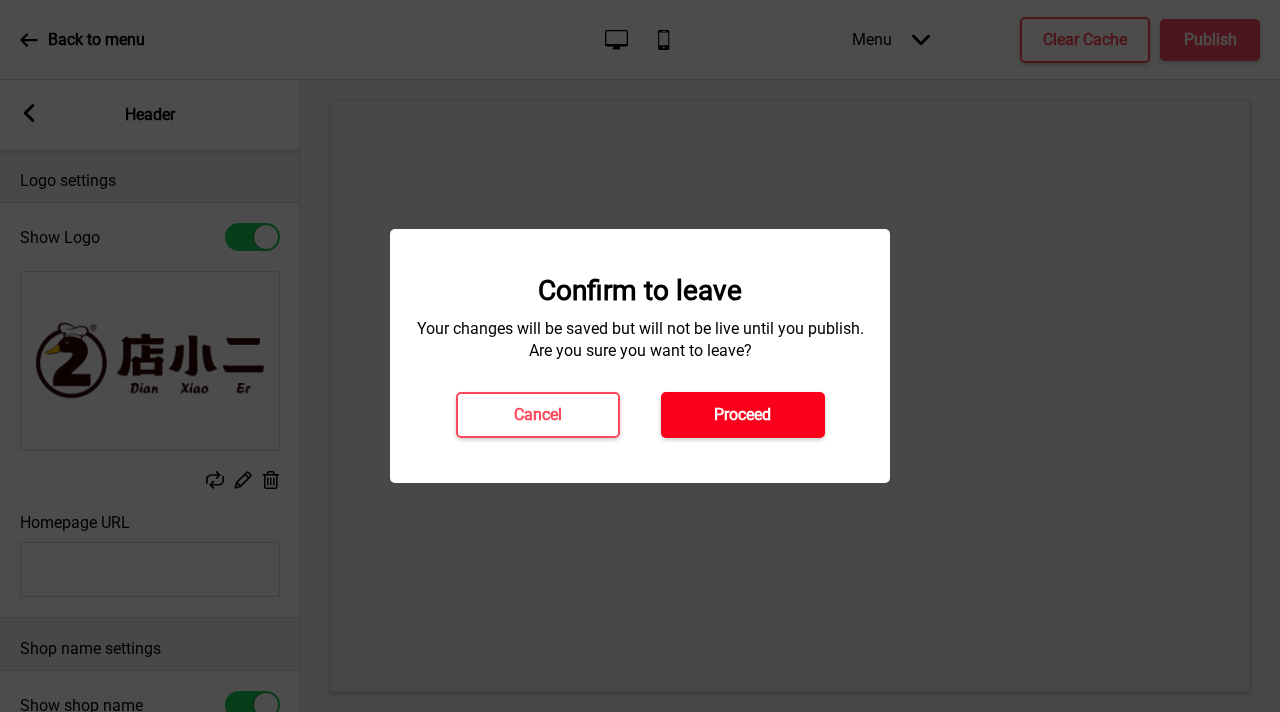 click on "Proceed" at bounding box center [743, 415] 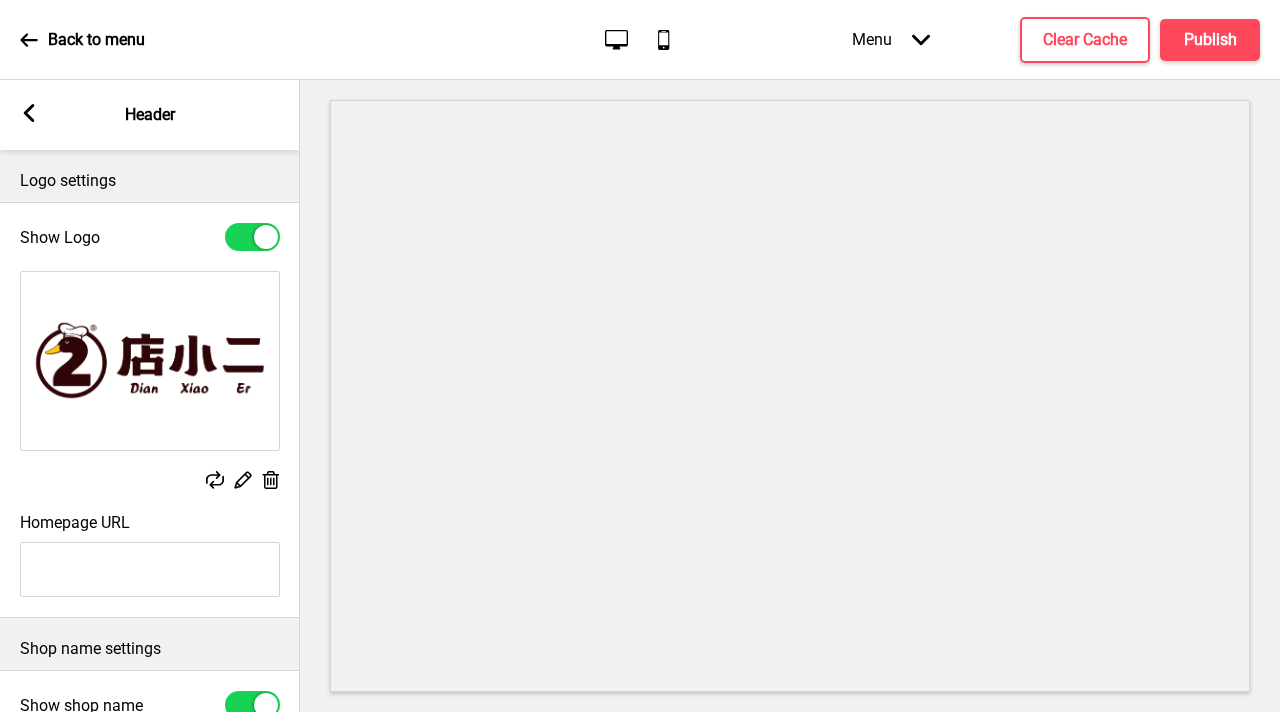 select on "Lato" 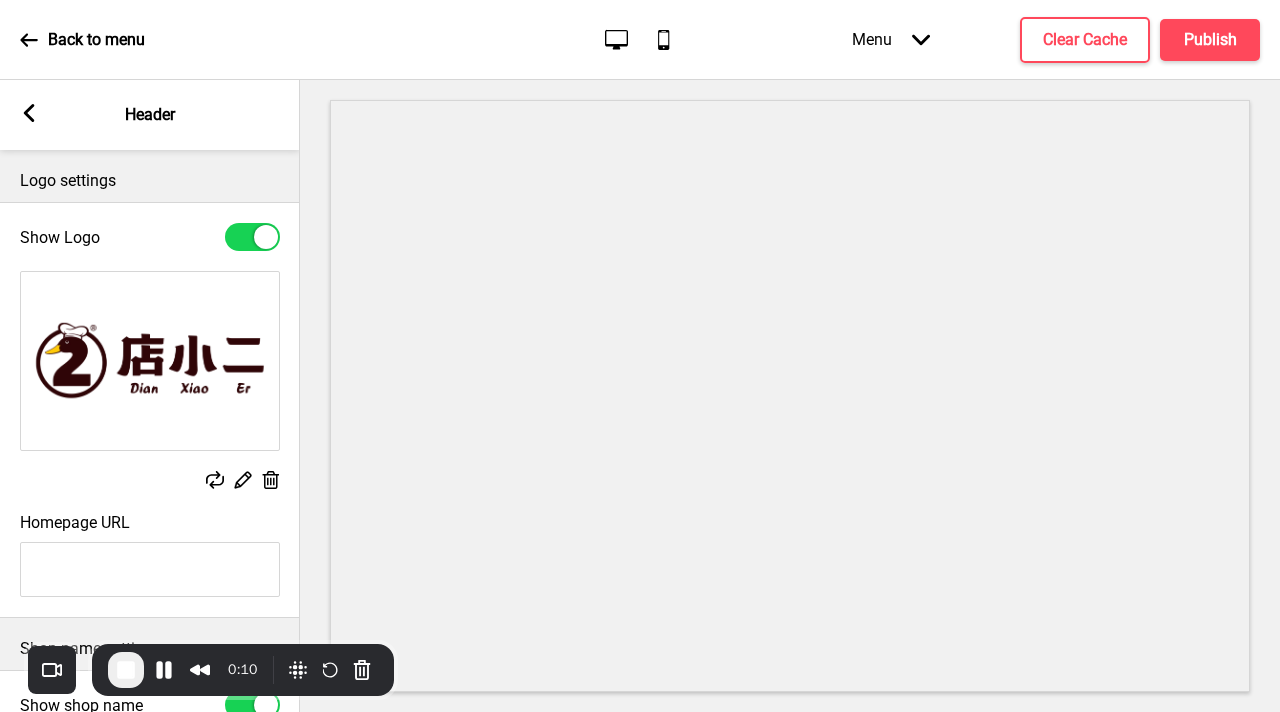 click 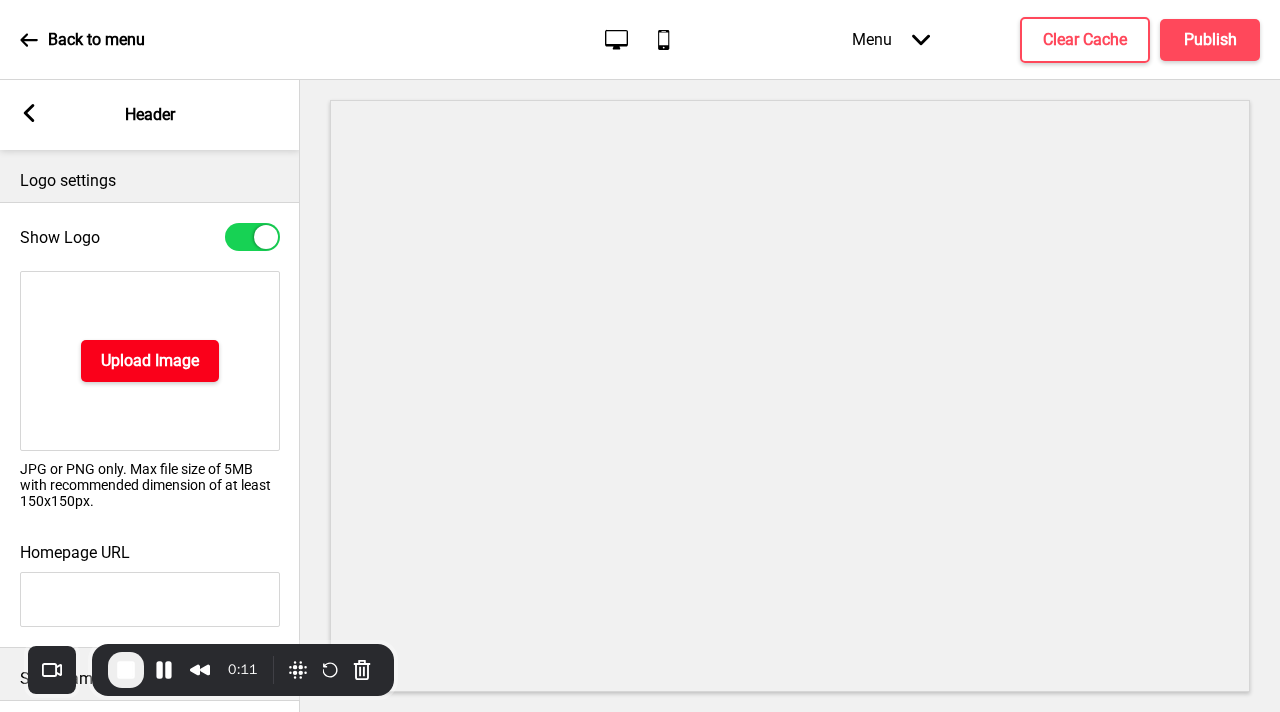 click on "Upload Image" at bounding box center [150, 361] 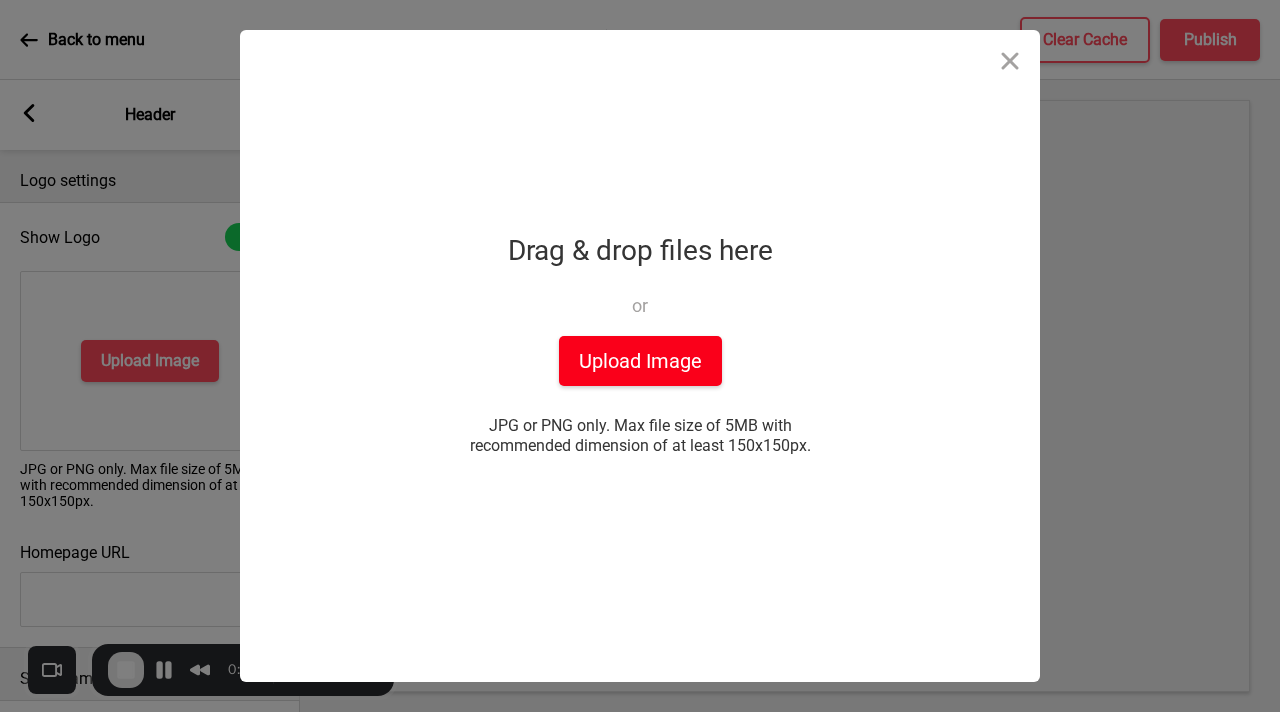click on "Upload Image" at bounding box center [640, 361] 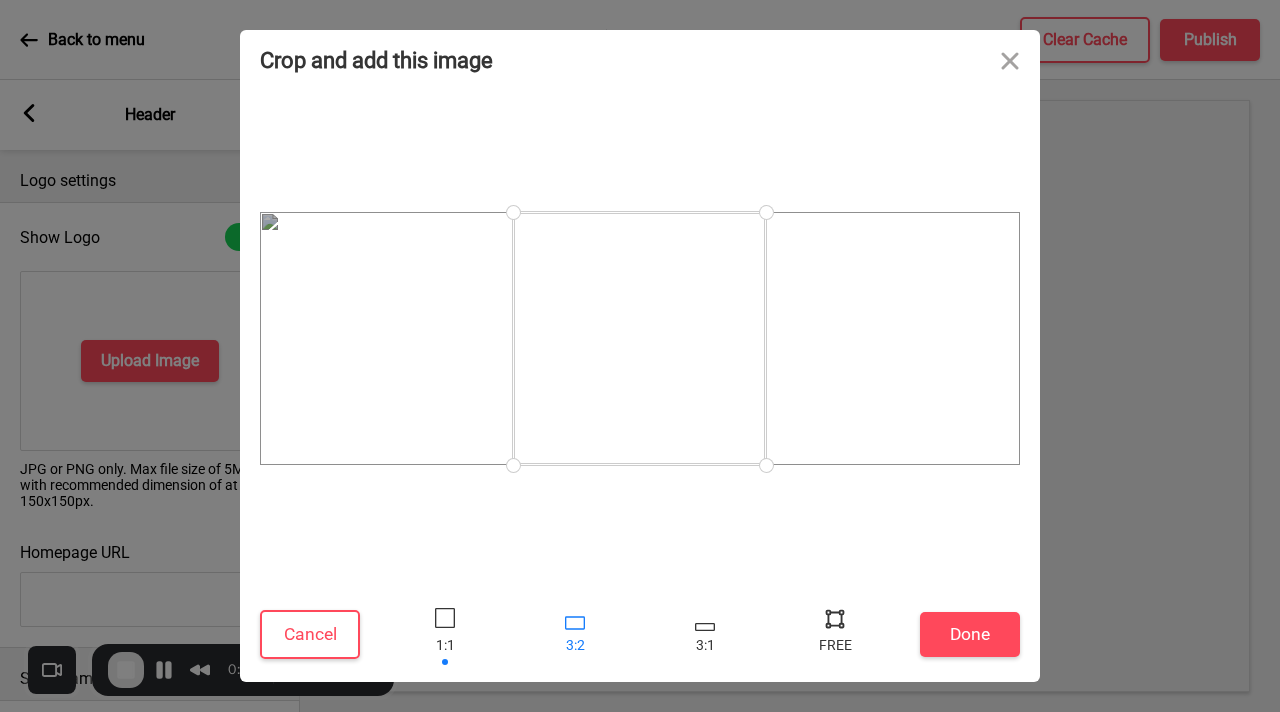 click at bounding box center (575, 634) 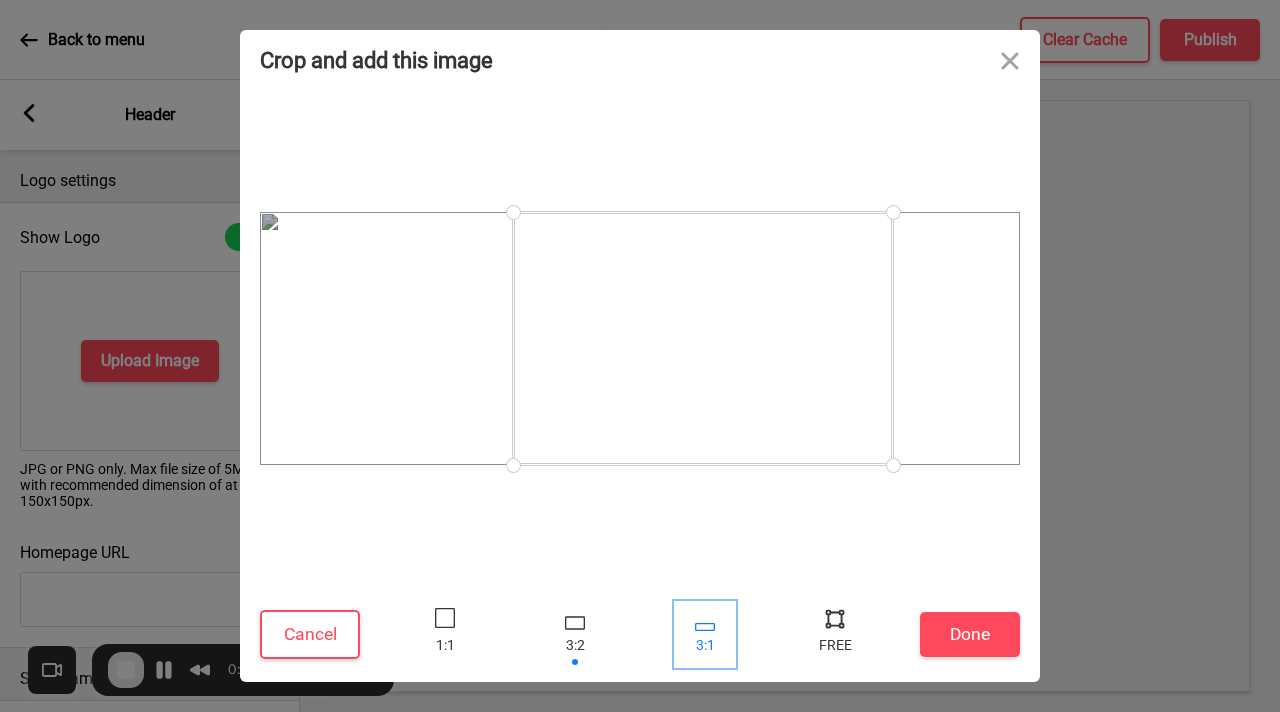 click at bounding box center [705, 627] 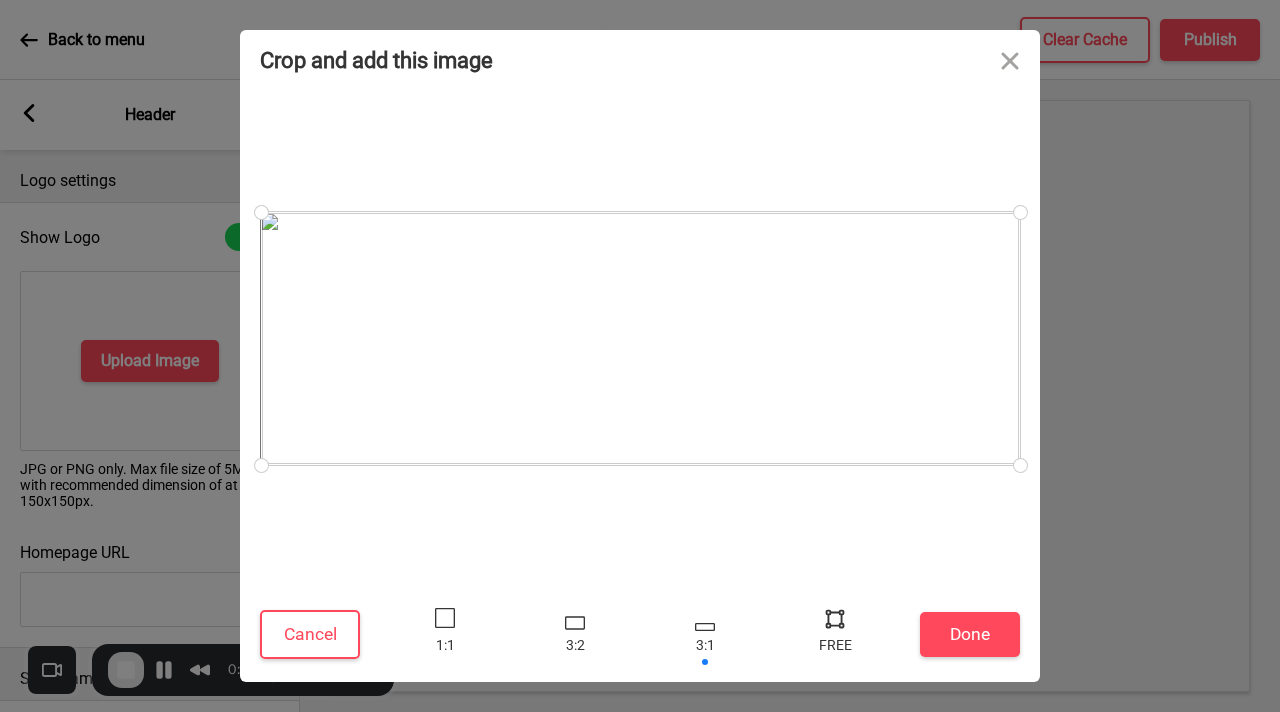 drag, startPoint x: 526, startPoint y: 381, endPoint x: 101, endPoint y: 564, distance: 462.72455 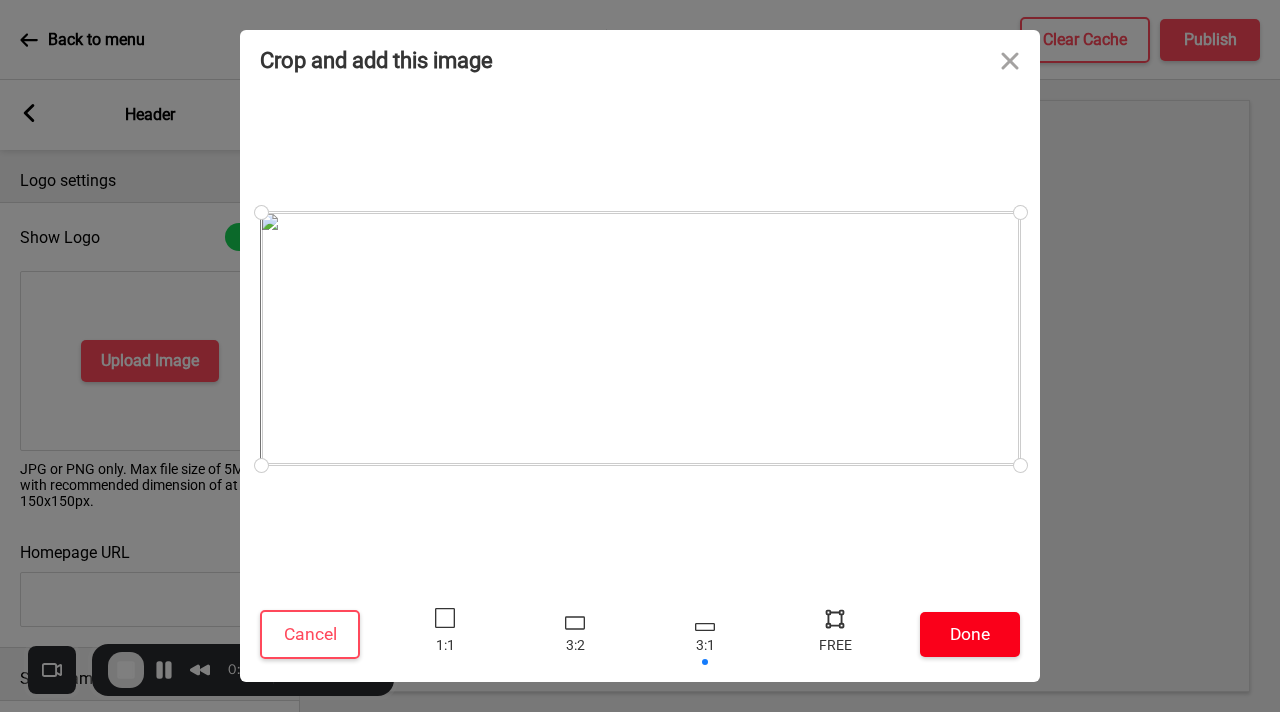 click on "Done" at bounding box center (970, 634) 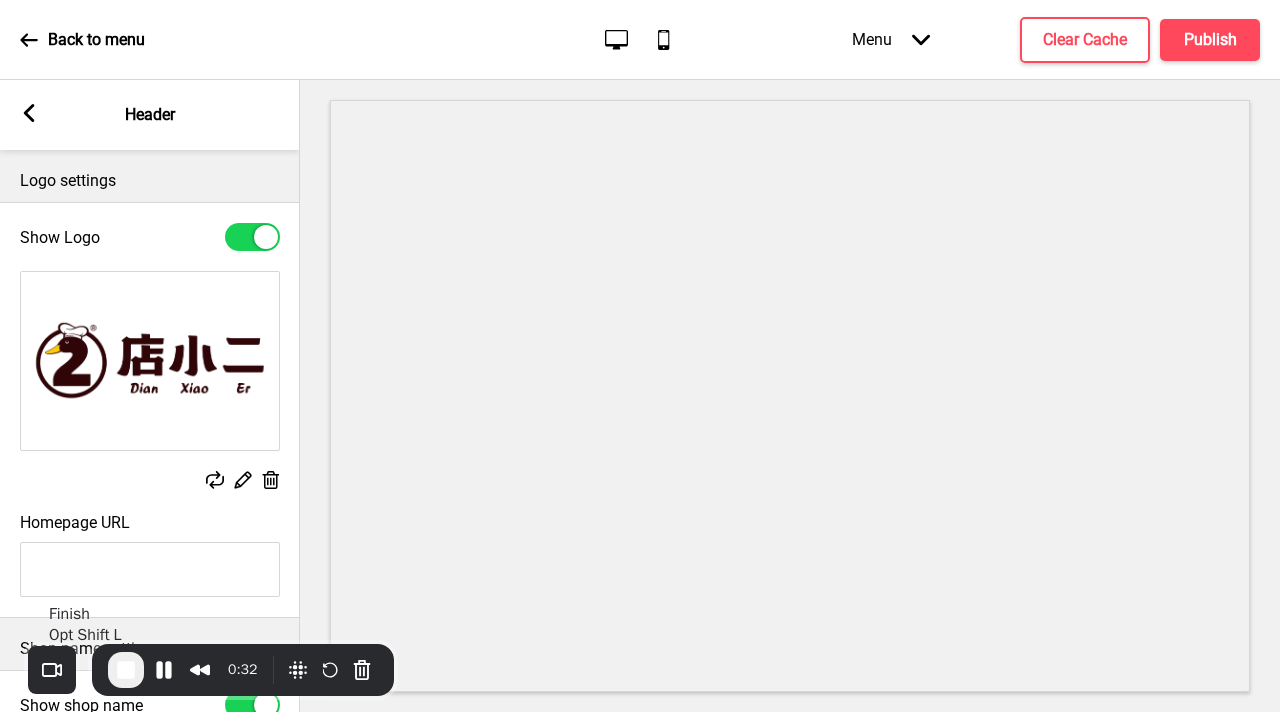 click at bounding box center [126, 670] 